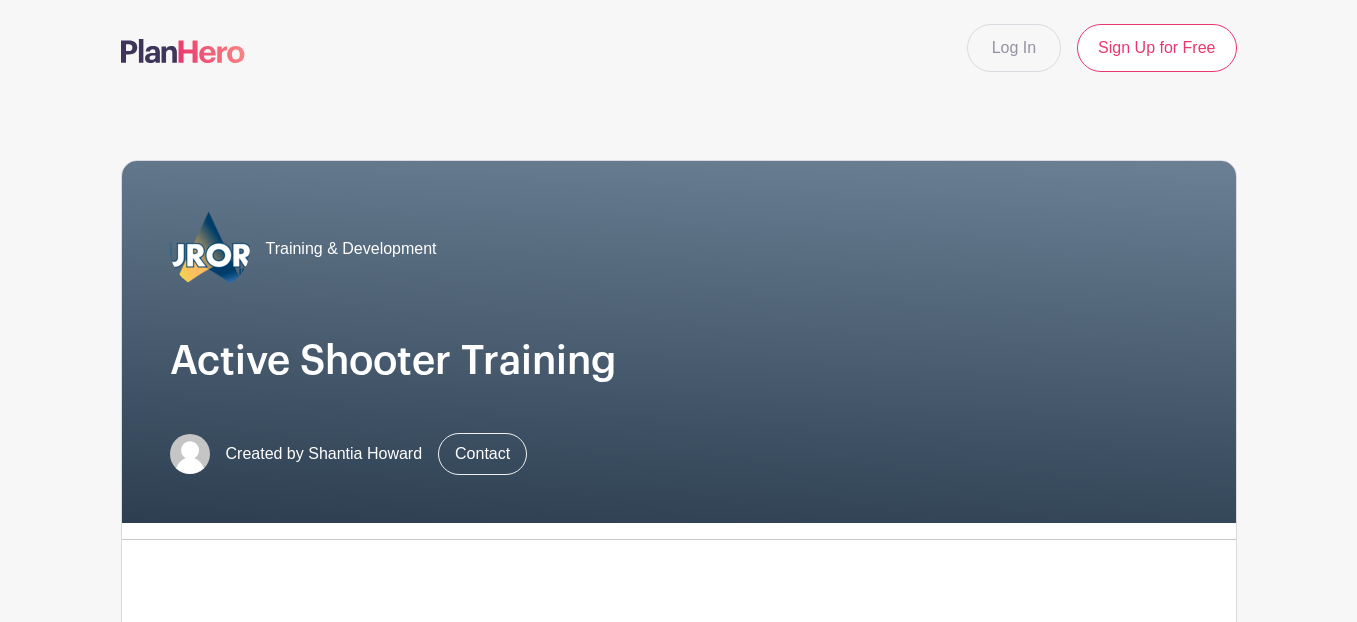 scroll, scrollTop: 0, scrollLeft: 0, axis: both 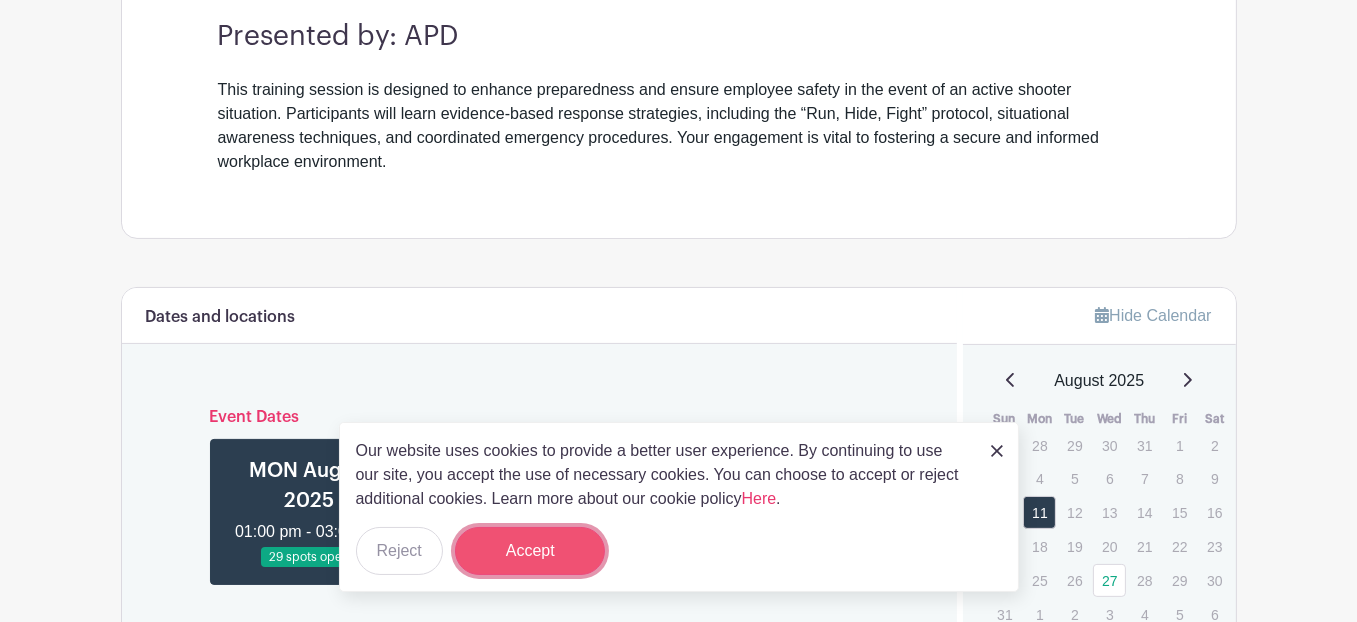 click on "Accept" at bounding box center [530, 551] 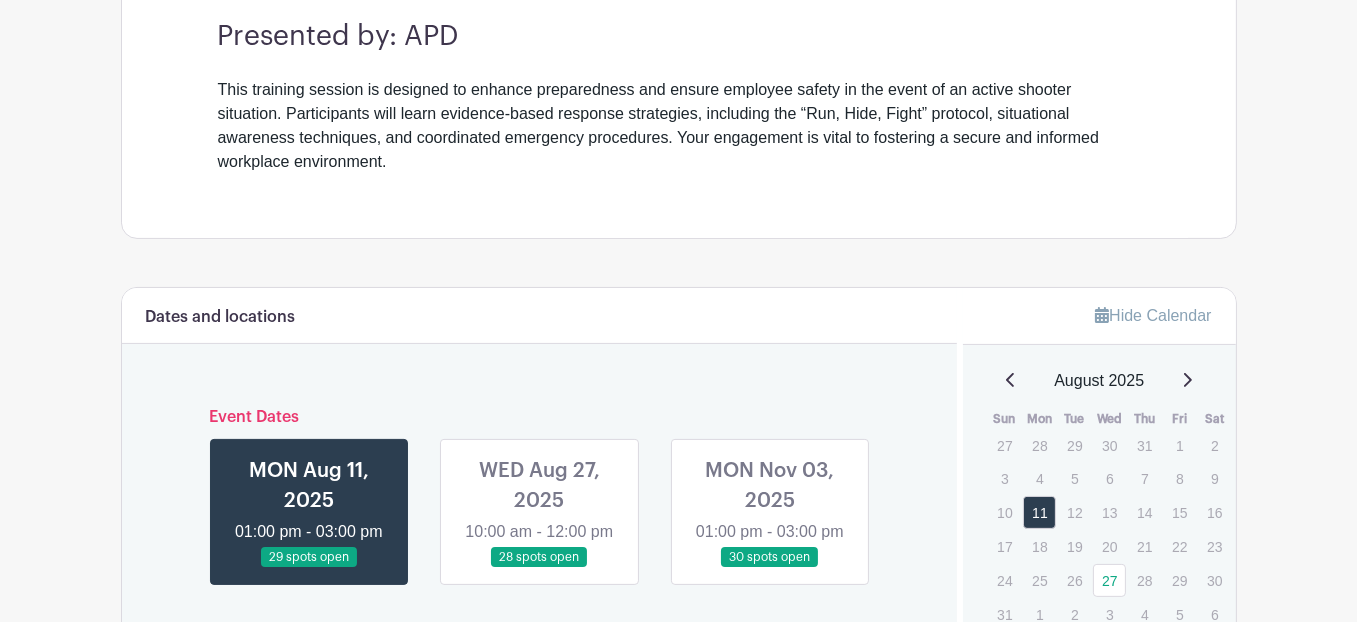click at bounding box center (539, 568) 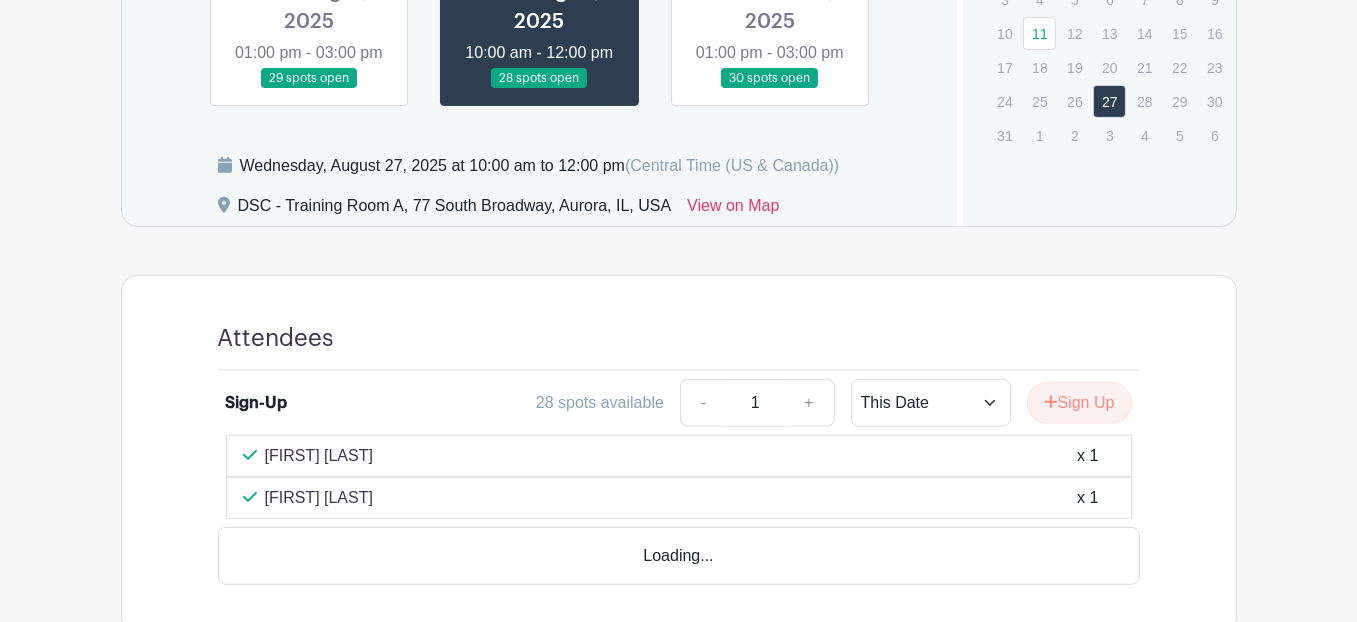 scroll, scrollTop: 1100, scrollLeft: 0, axis: vertical 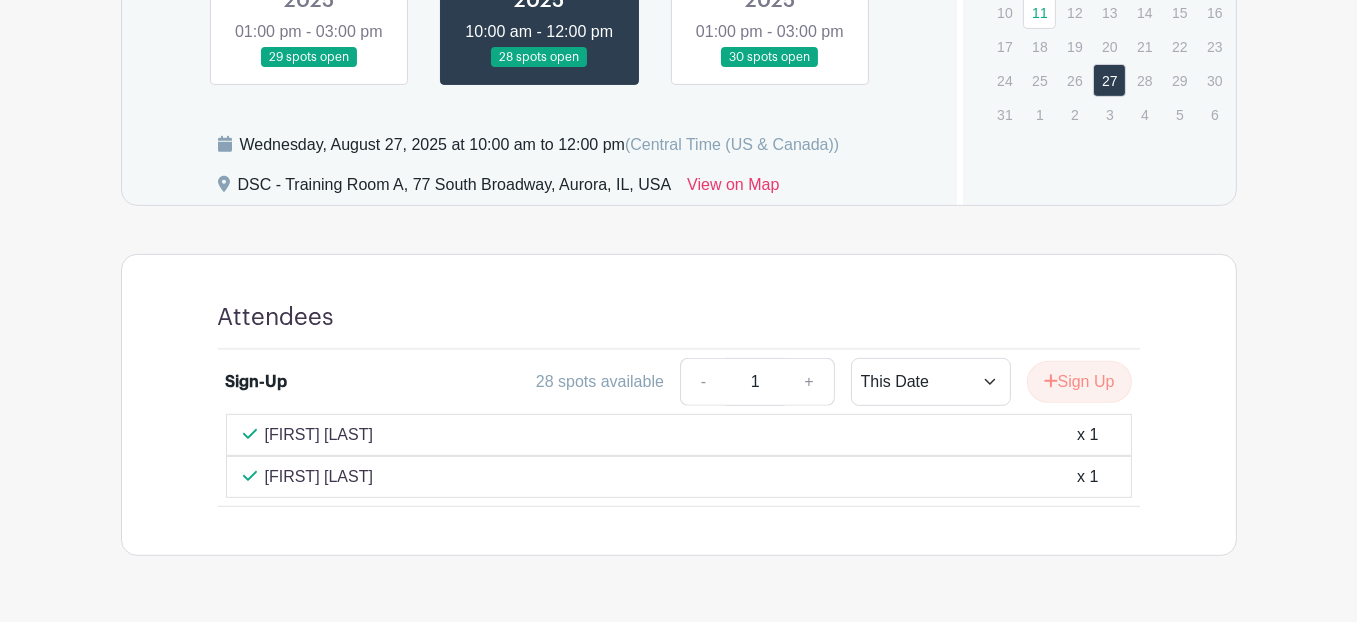 click at bounding box center (309, 68) 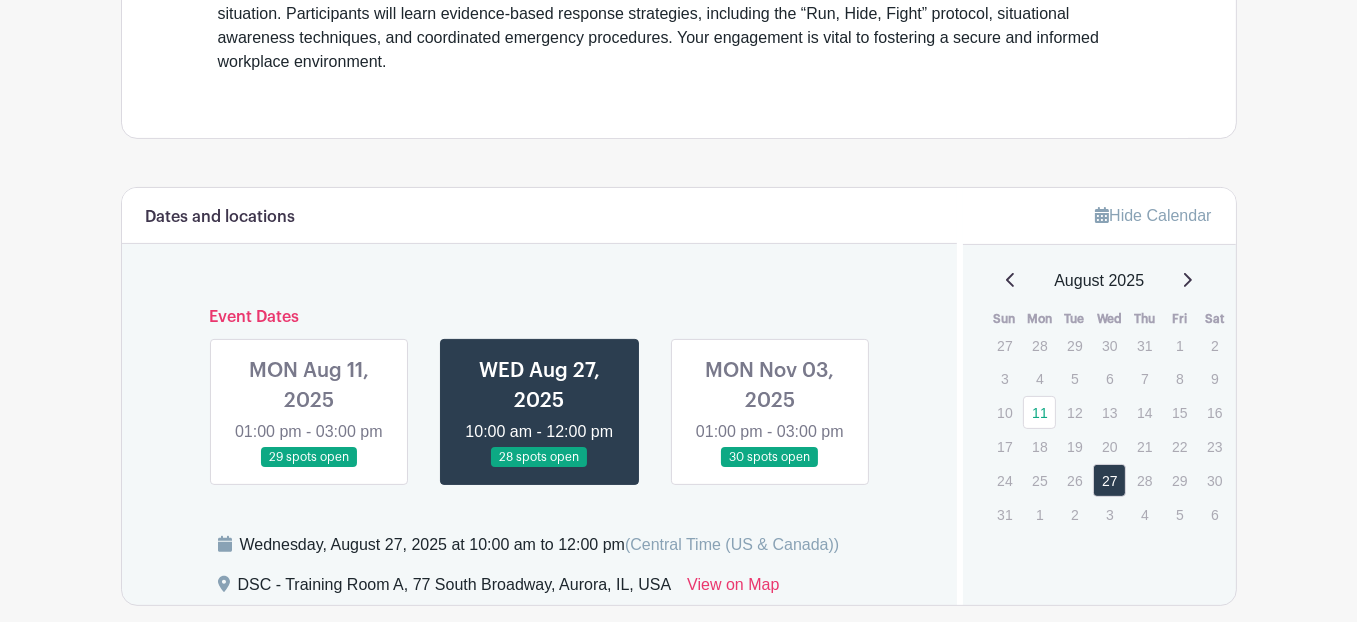 scroll, scrollTop: 700, scrollLeft: 0, axis: vertical 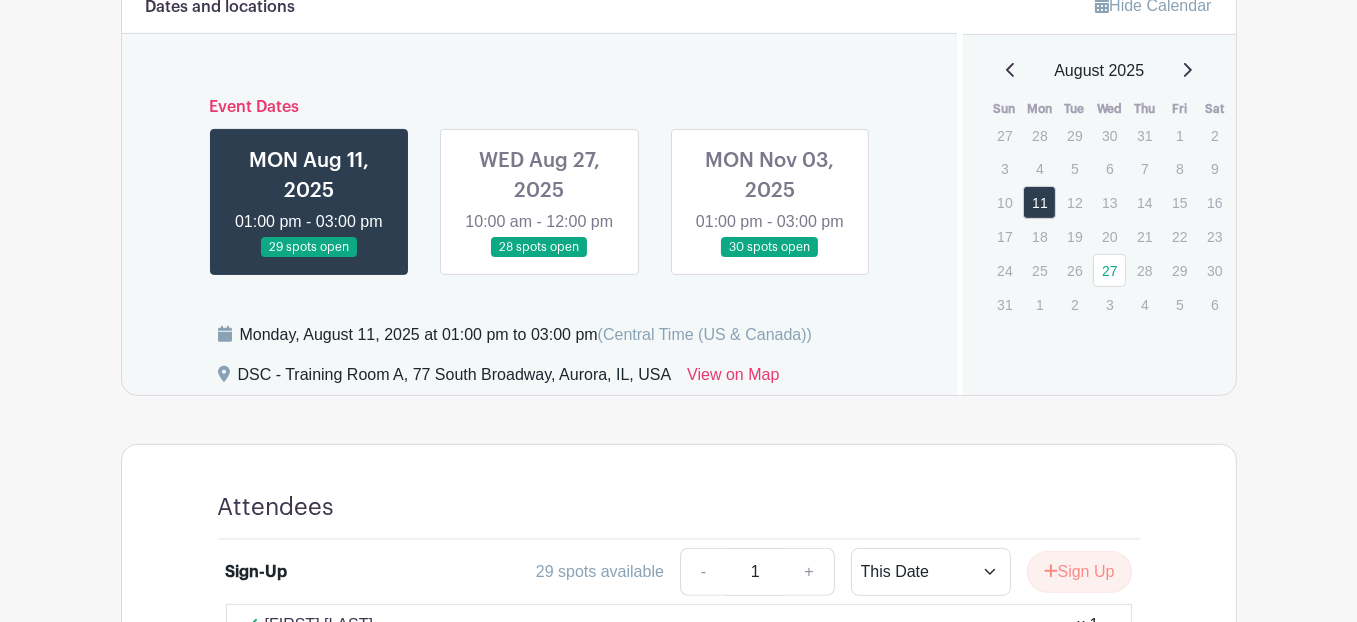 click at bounding box center (770, 258) 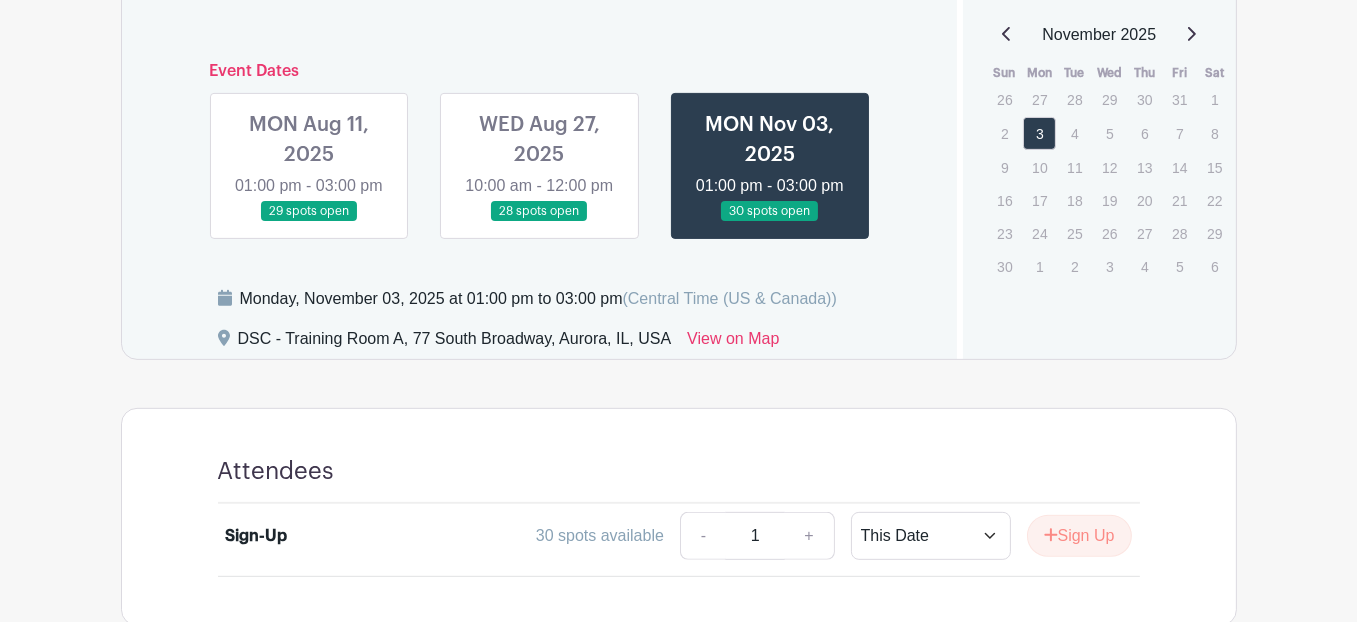 scroll, scrollTop: 869, scrollLeft: 0, axis: vertical 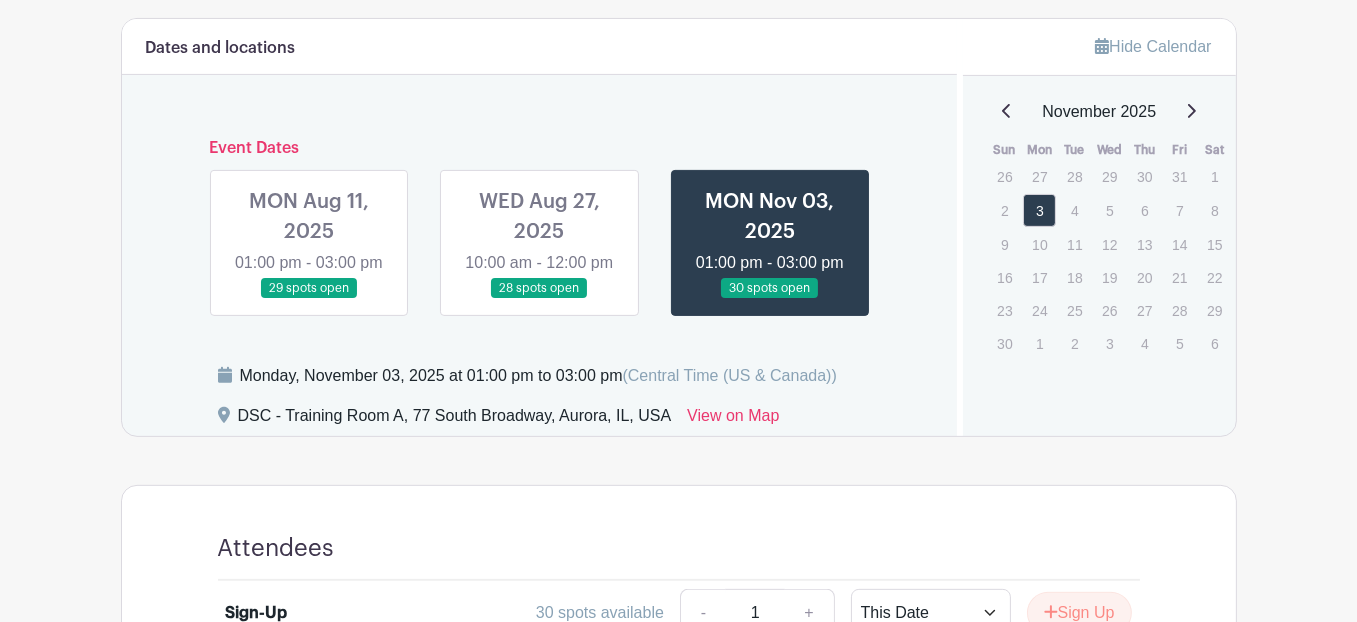 click at bounding box center (539, 299) 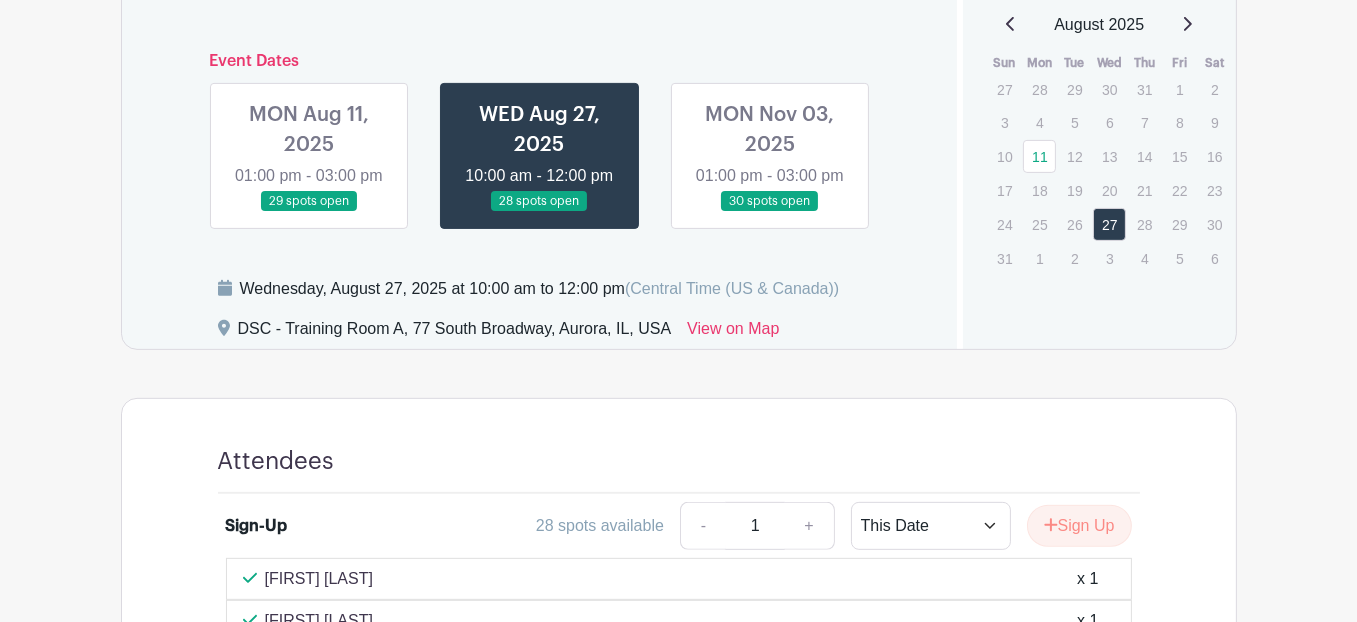 scroll, scrollTop: 952, scrollLeft: 0, axis: vertical 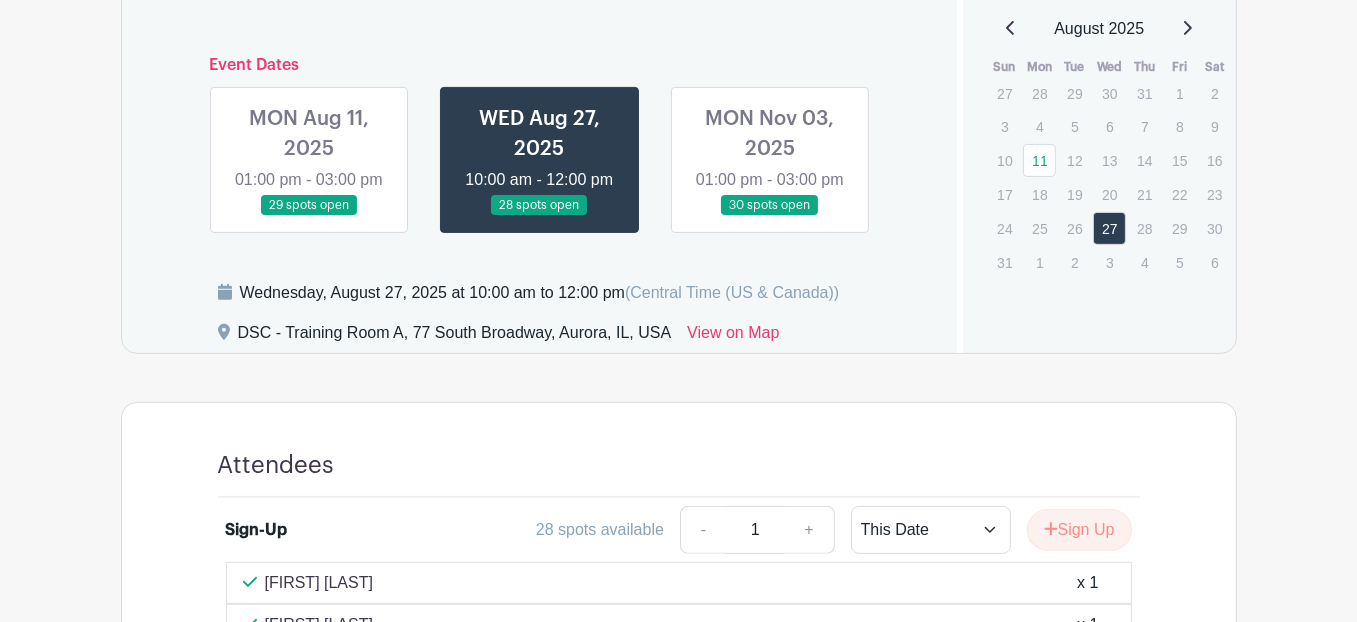 click at bounding box center [309, 216] 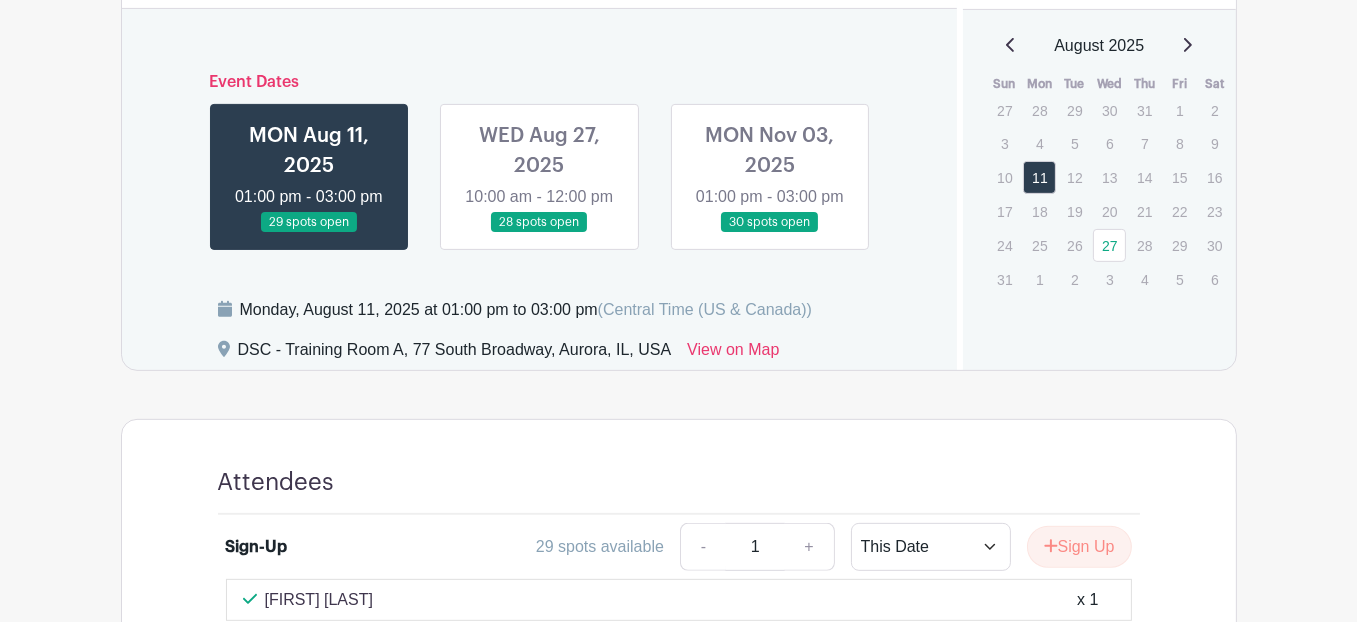 scroll, scrollTop: 910, scrollLeft: 0, axis: vertical 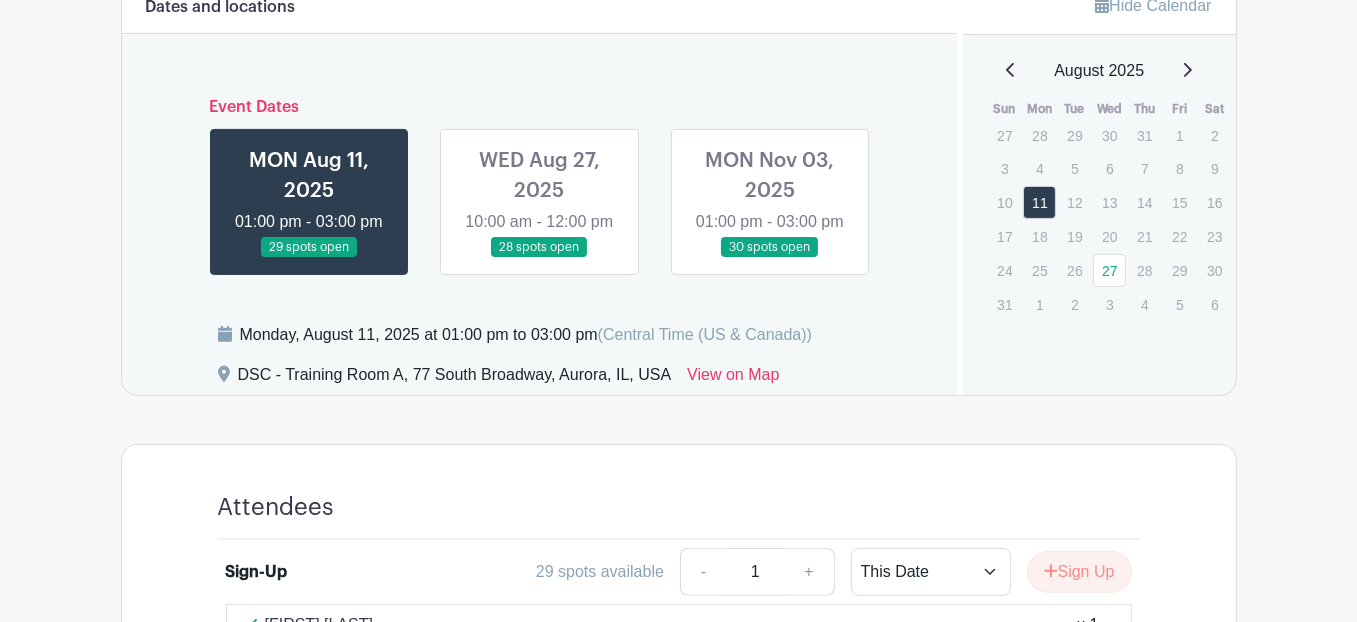click at bounding box center (539, 258) 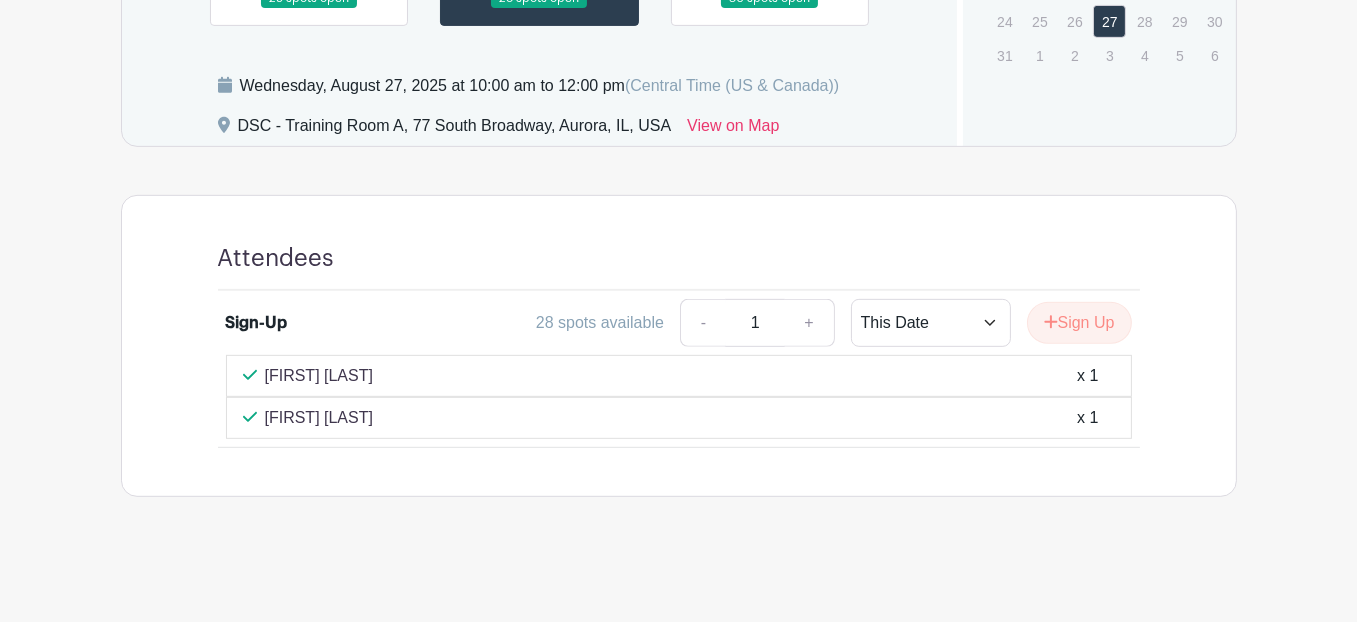 scroll, scrollTop: 1152, scrollLeft: 0, axis: vertical 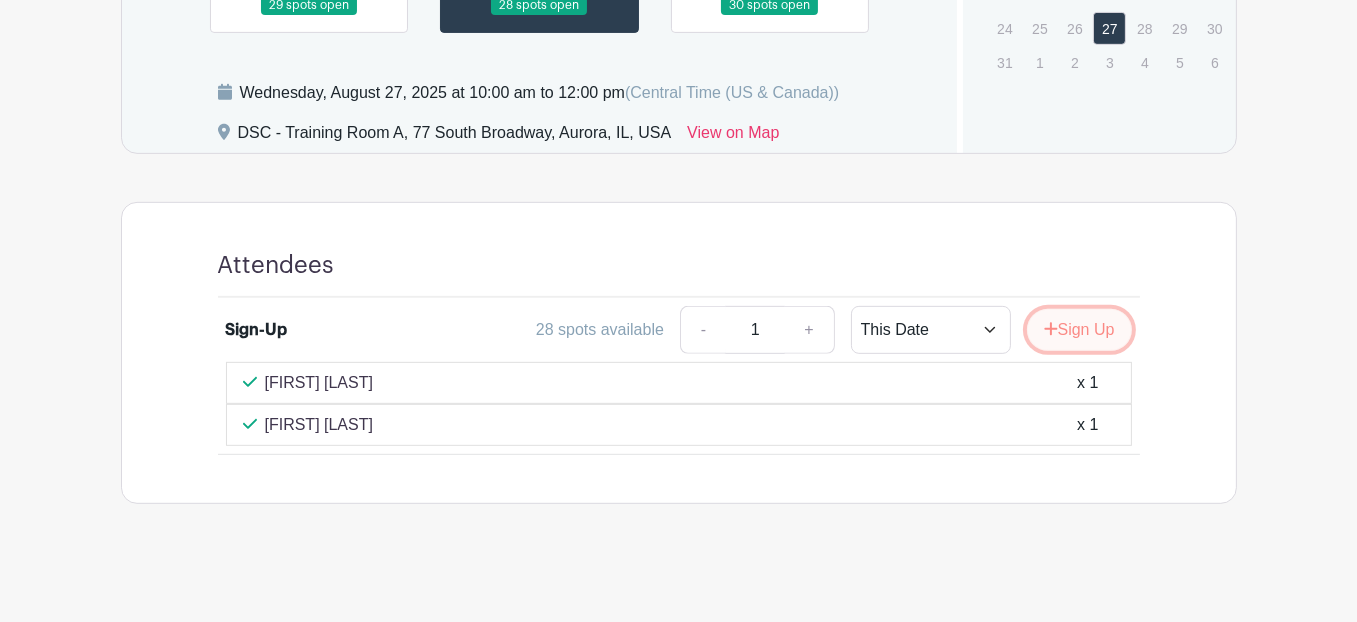 click on "Sign Up" at bounding box center (1079, 330) 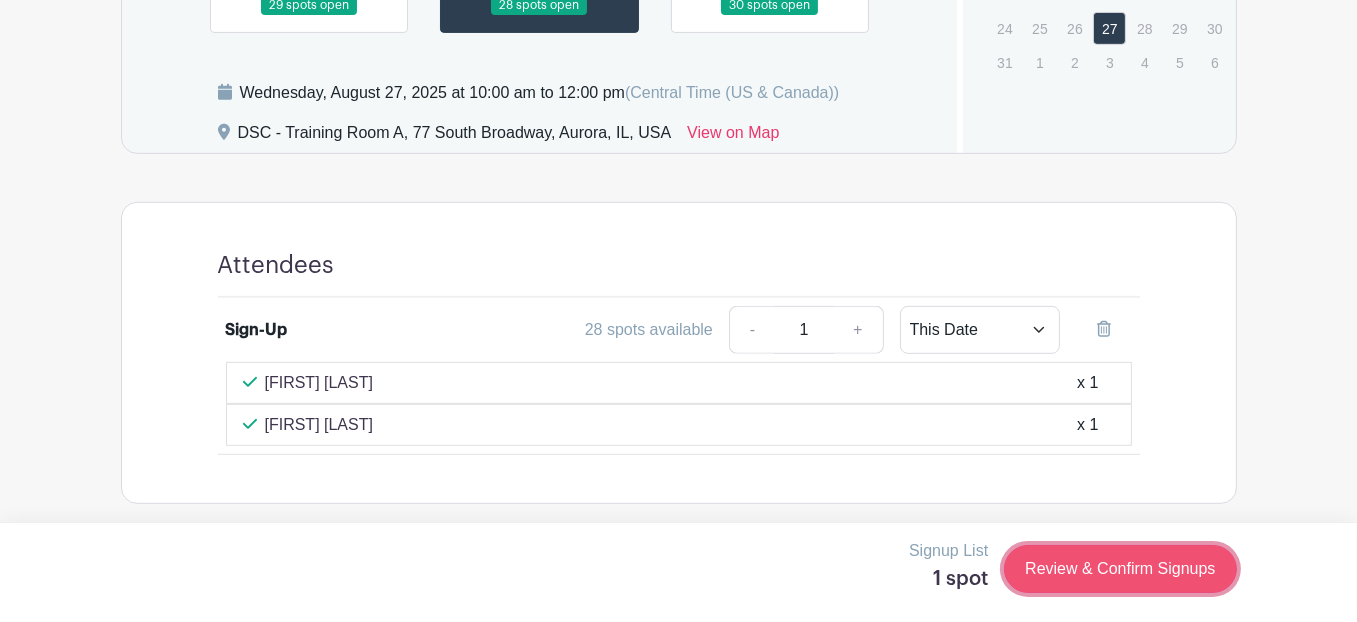 click on "Review & Confirm Signups" at bounding box center [1120, 569] 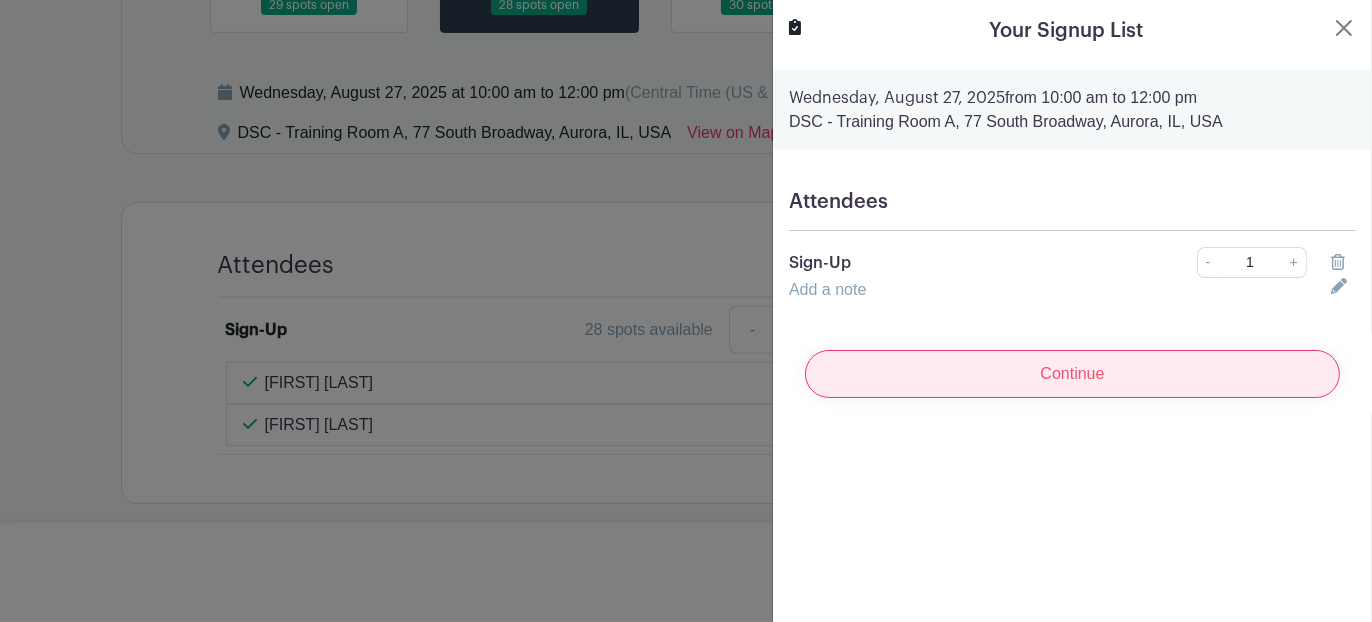 click on "Continue" at bounding box center [1072, 374] 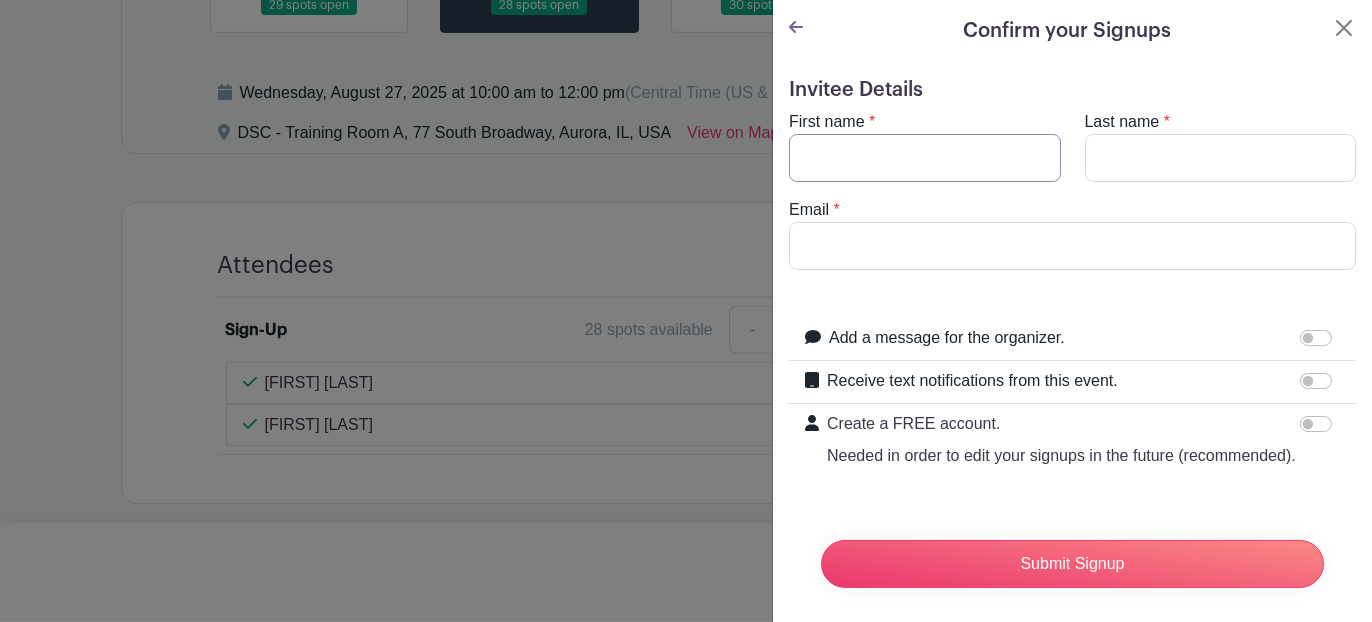 click on "First name" at bounding box center [925, 158] 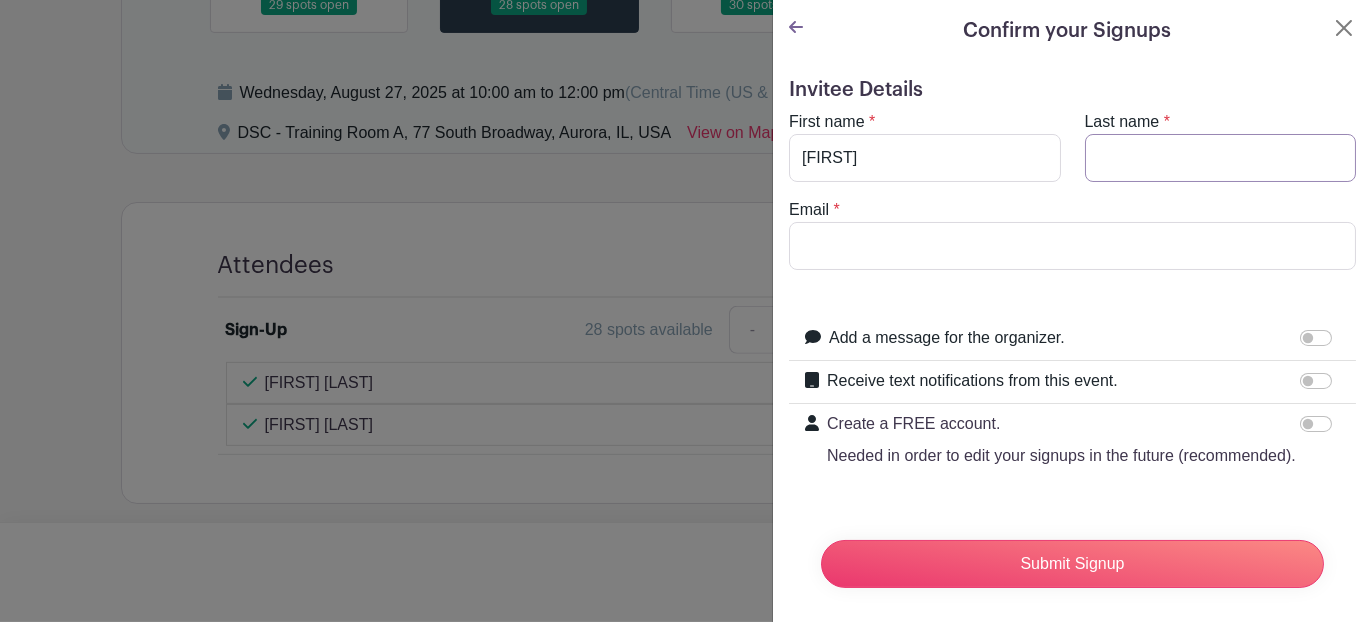 type on "Burden" 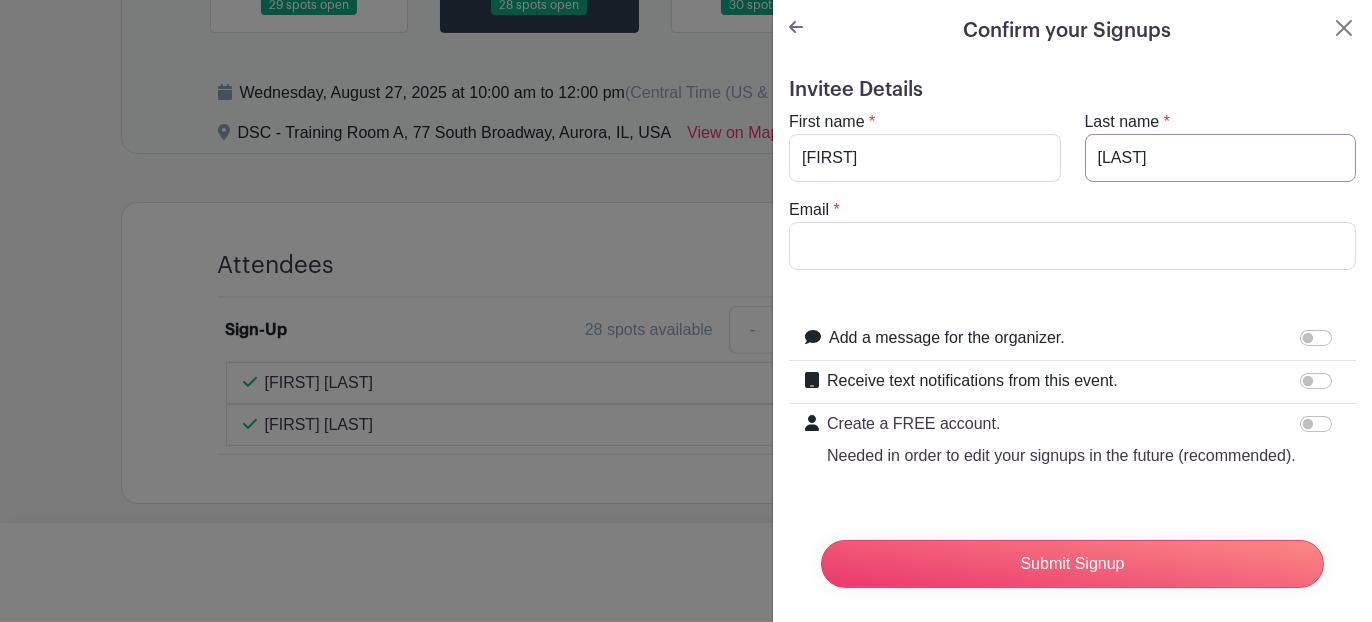 type on "burdens@aurora.il.us" 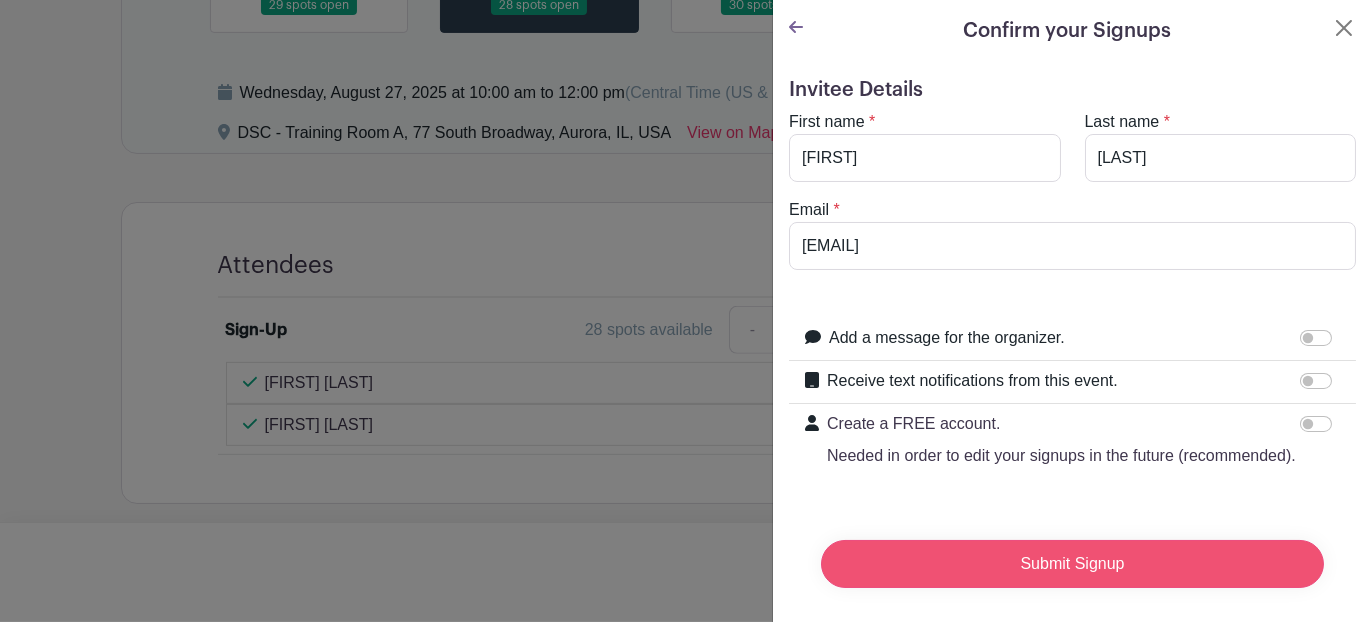 click on "Submit Signup" at bounding box center [1072, 564] 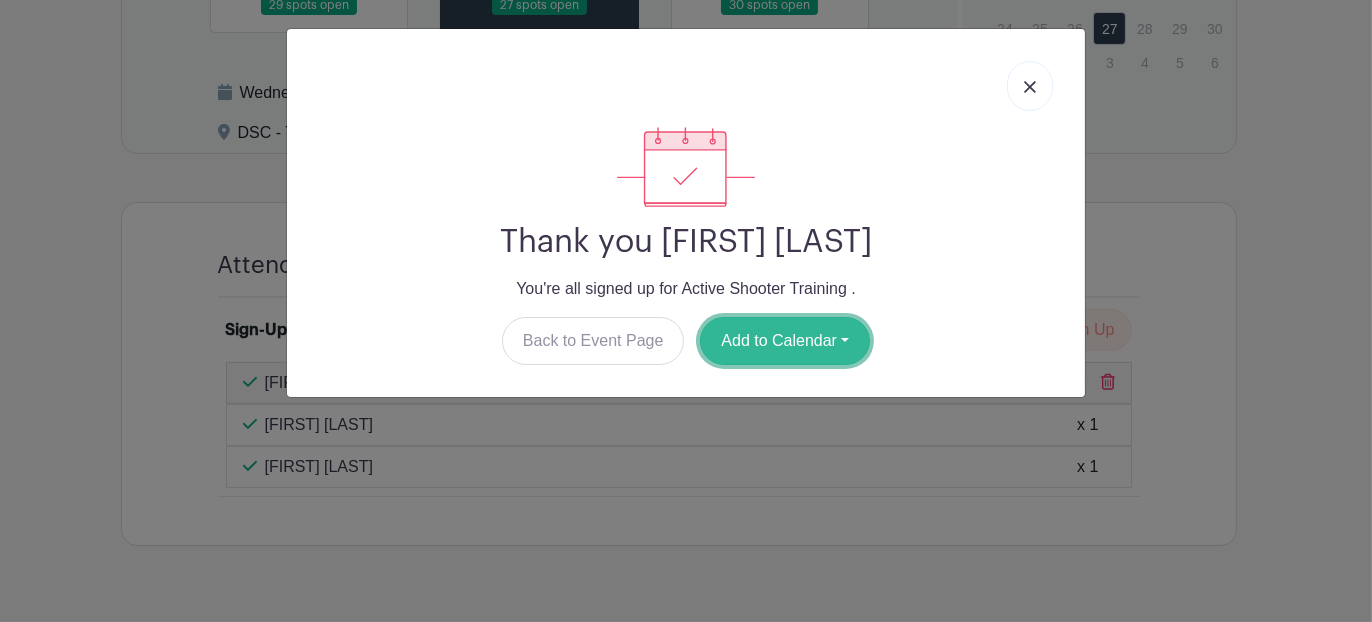click on "Add to Calendar" at bounding box center [785, 341] 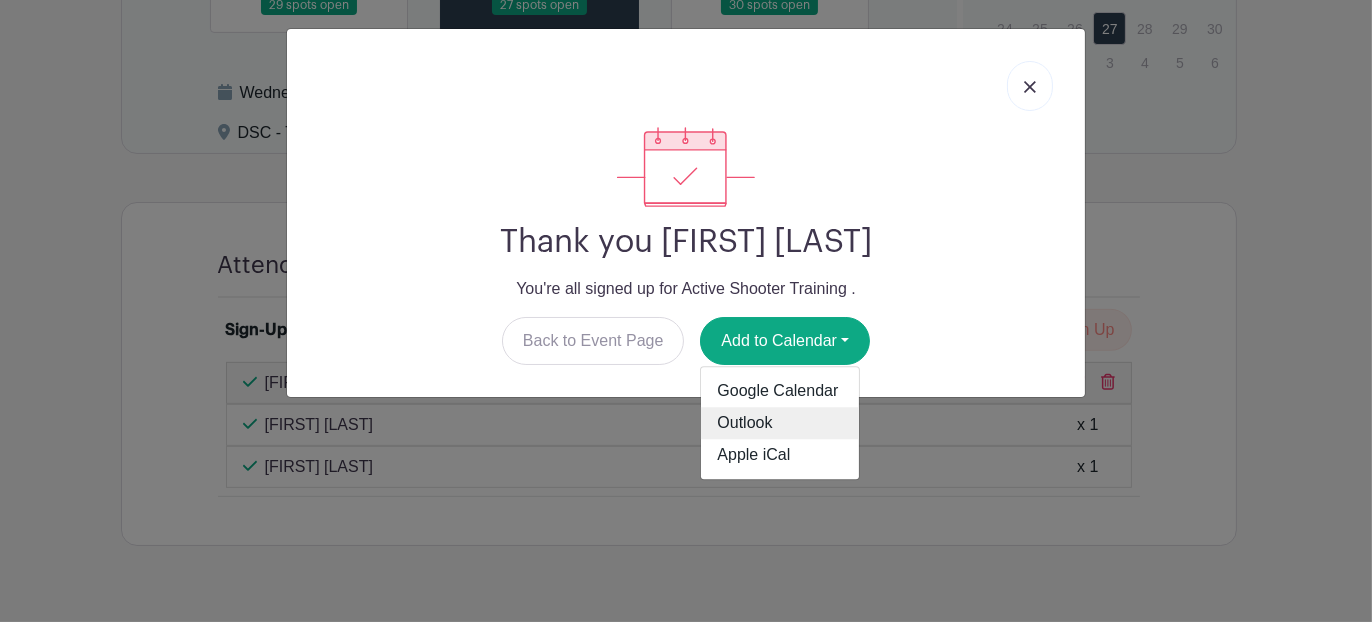 click on "Outlook" at bounding box center [780, 424] 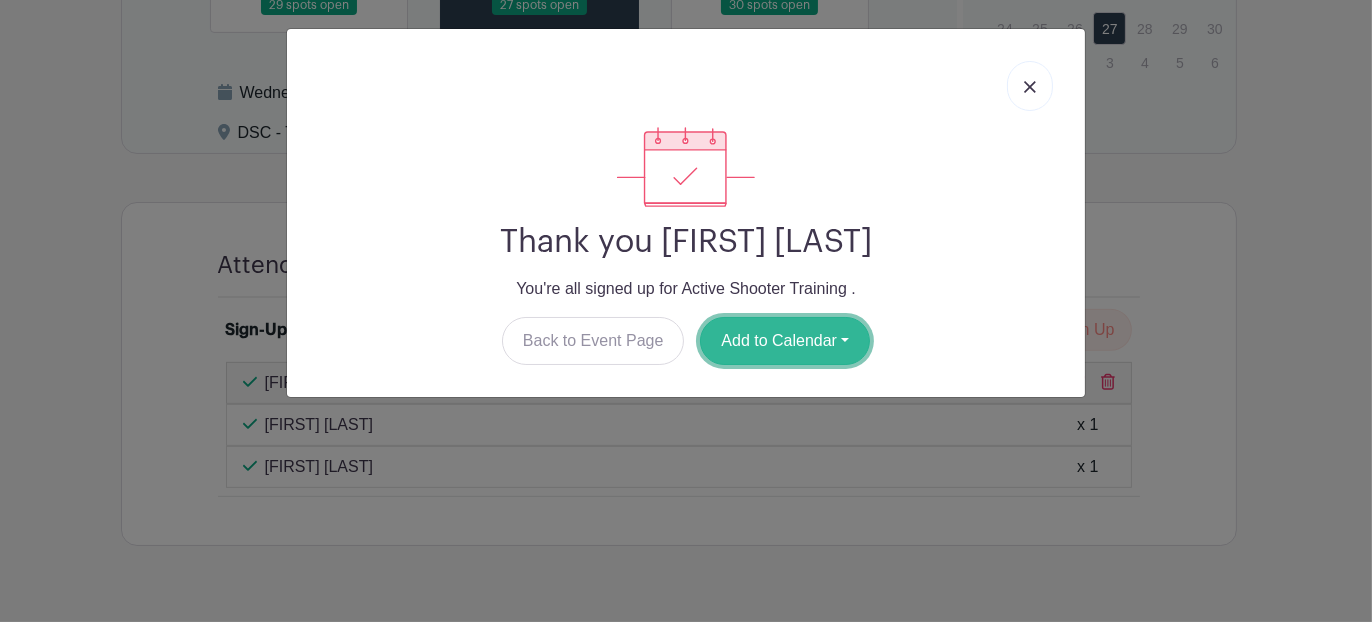 click on "Add to Calendar" at bounding box center (785, 341) 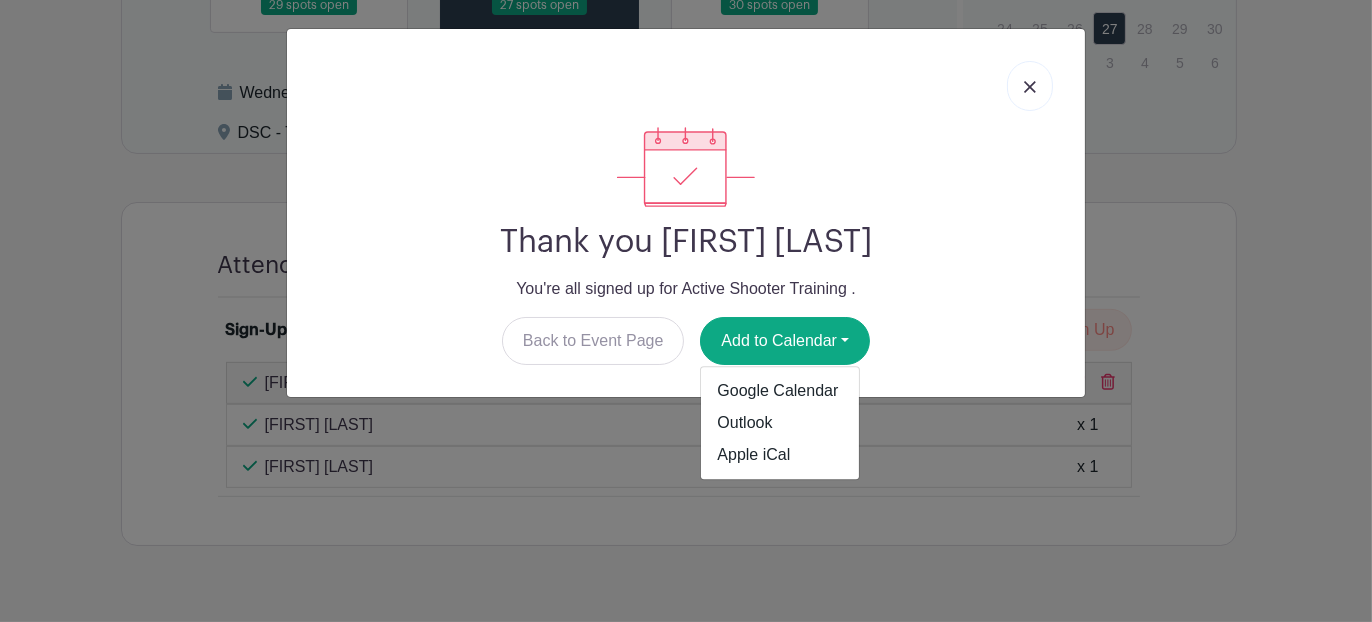 drag, startPoint x: 1046, startPoint y: 258, endPoint x: 1065, endPoint y: 102, distance: 157.15279 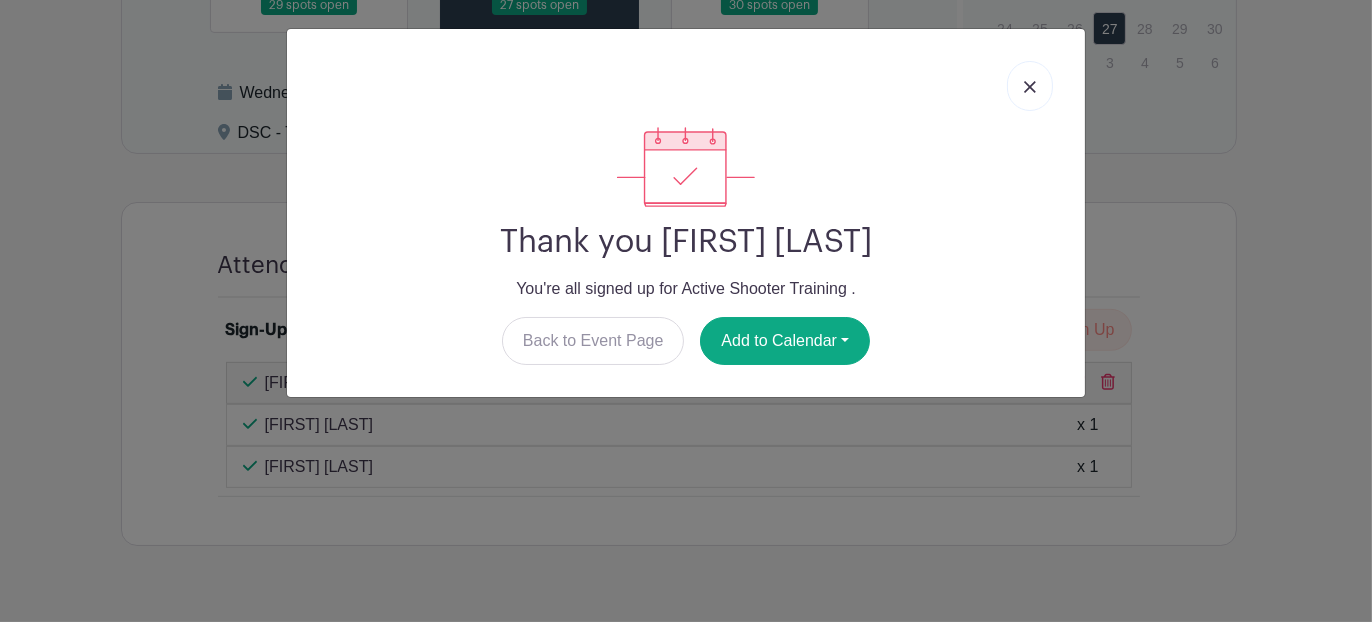 click at bounding box center [1030, 86] 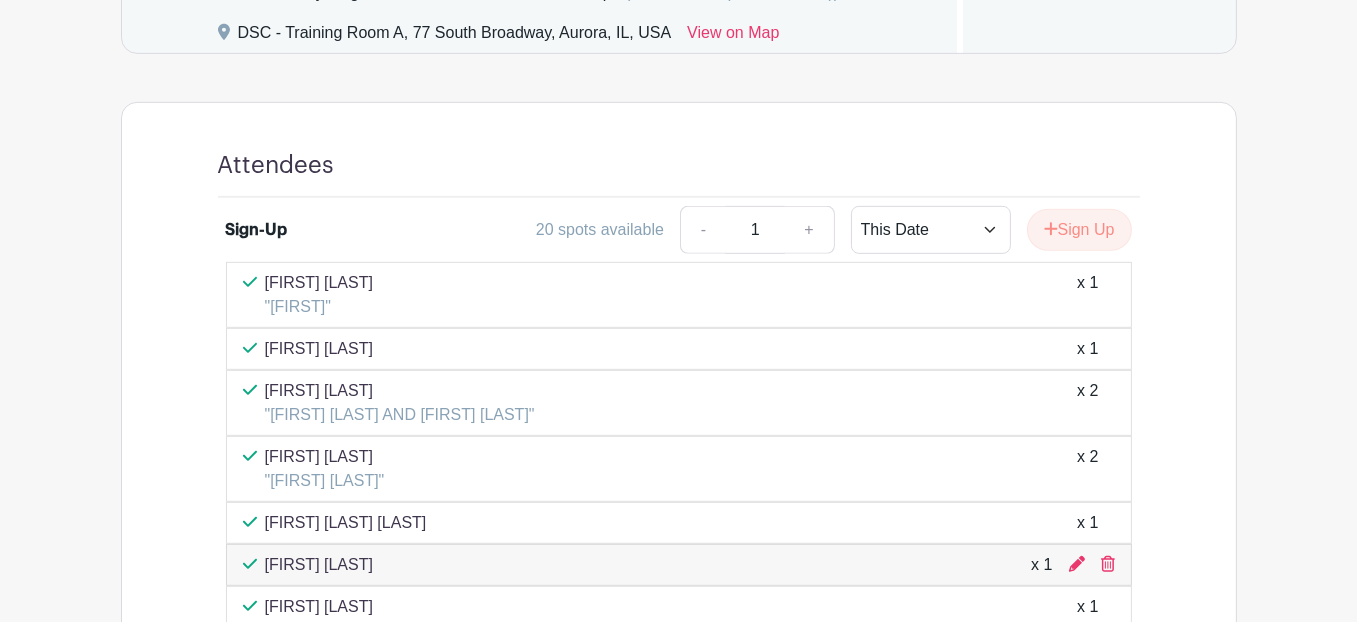 scroll, scrollTop: 952, scrollLeft: 0, axis: vertical 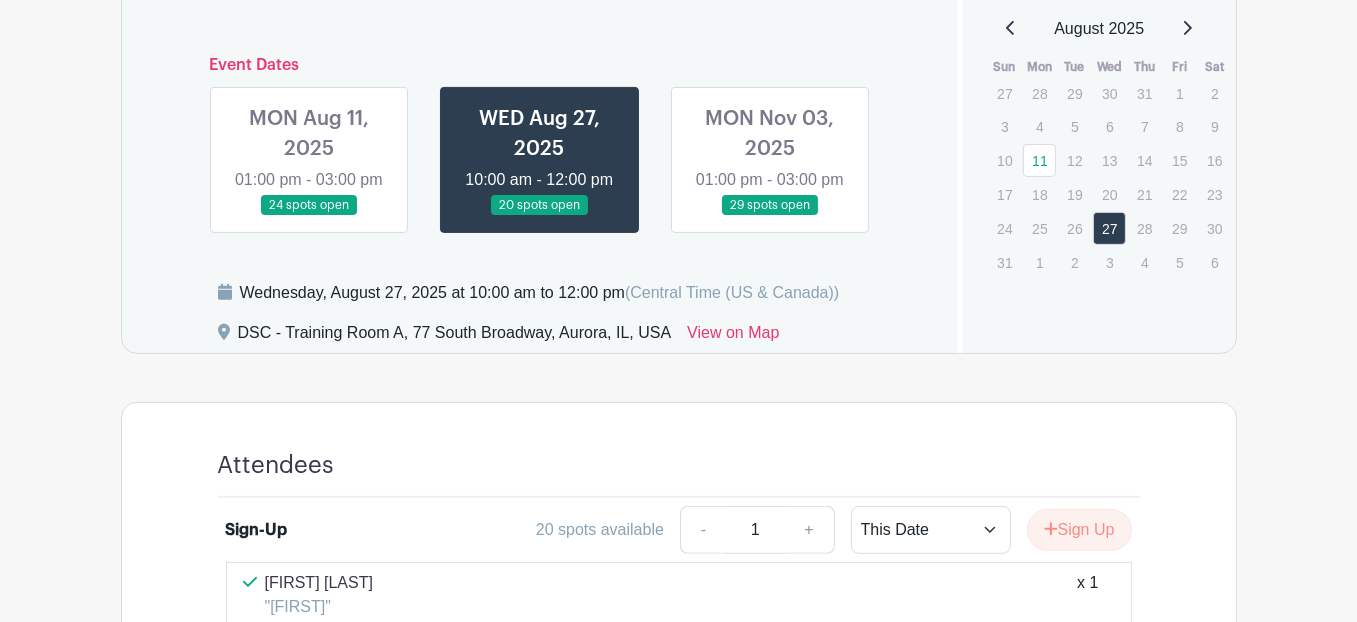 click at bounding box center (309, 216) 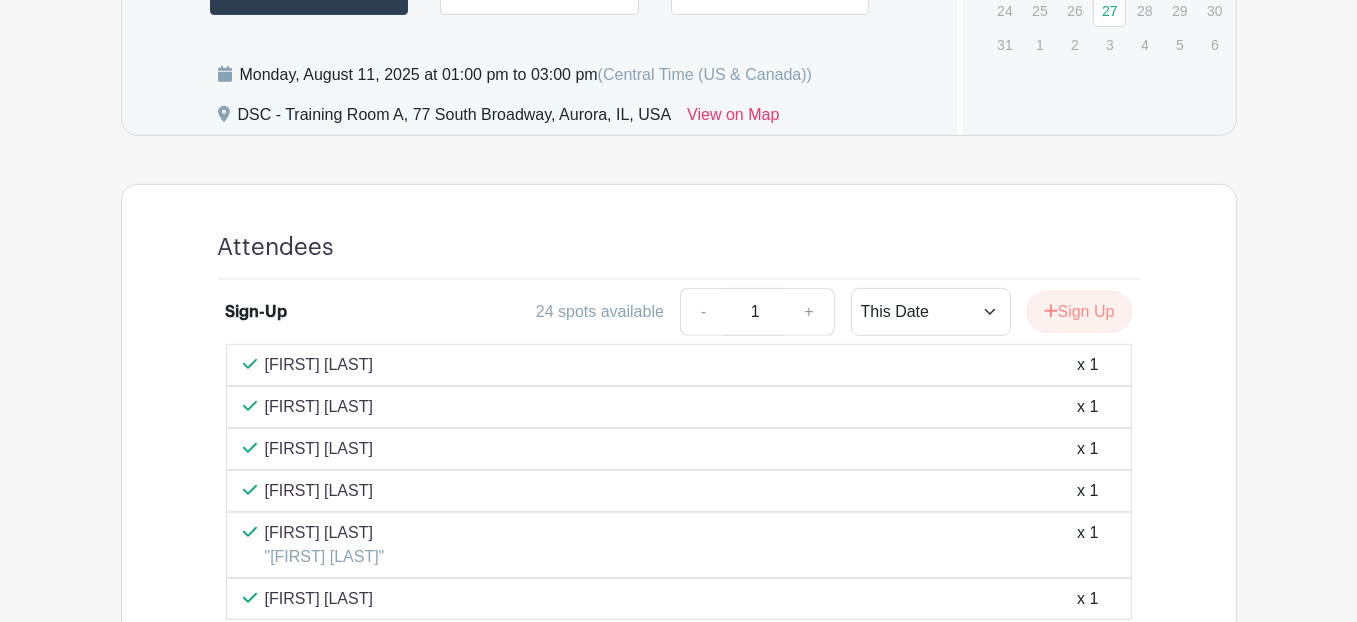 scroll, scrollTop: 1098, scrollLeft: 0, axis: vertical 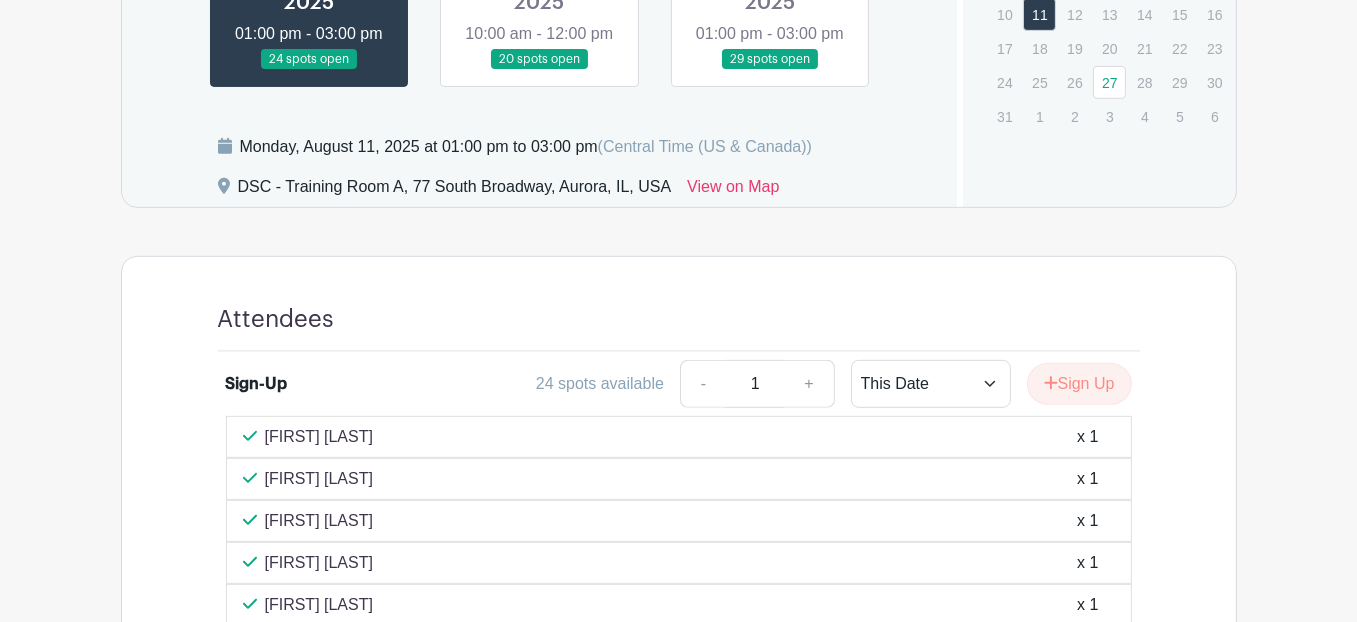 click at bounding box center (770, 70) 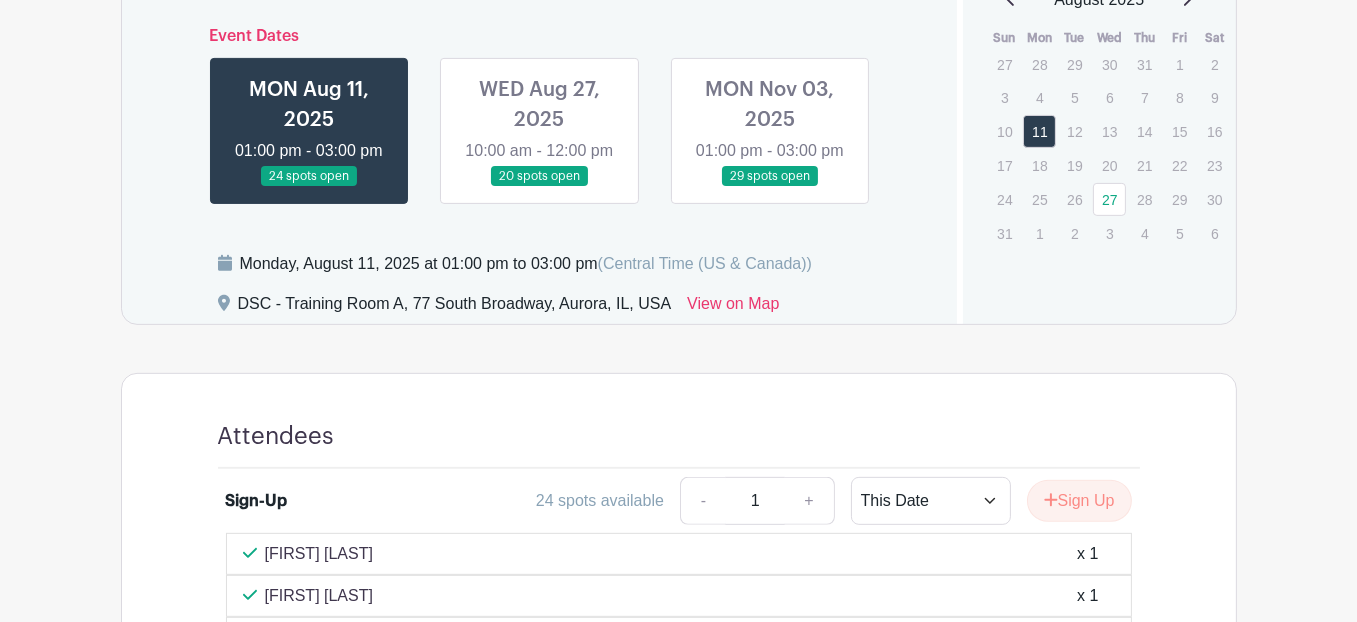 scroll, scrollTop: 898, scrollLeft: 0, axis: vertical 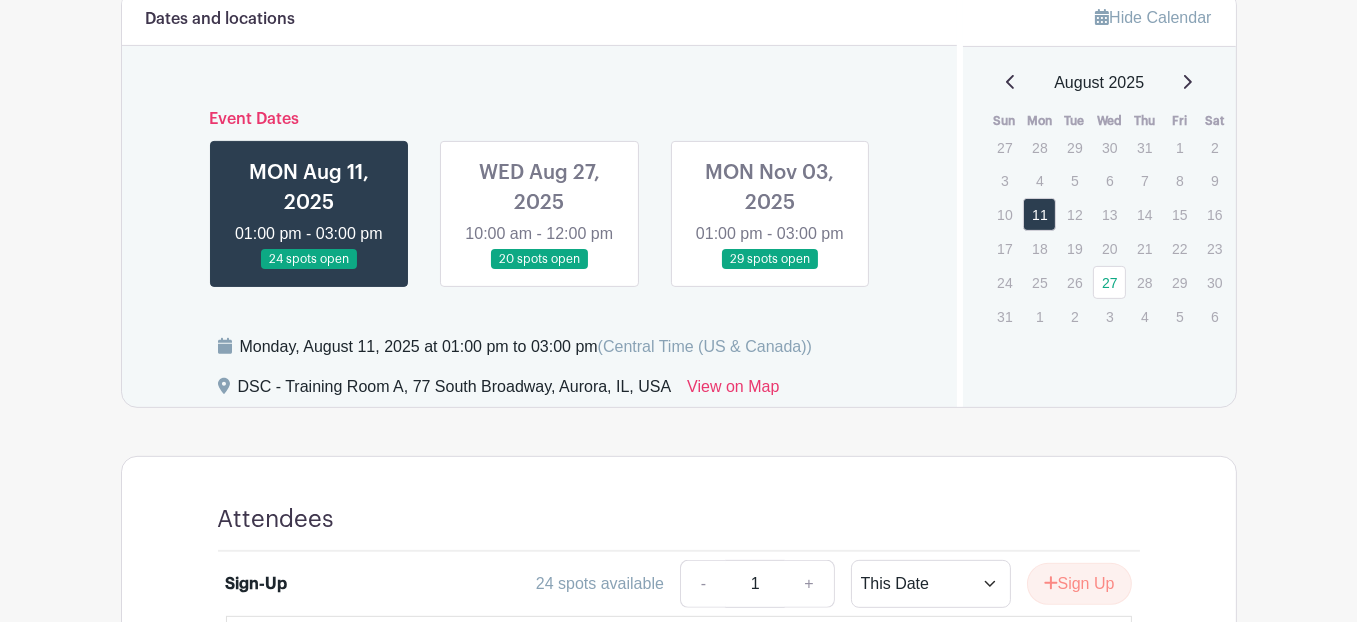 click at bounding box center [770, 270] 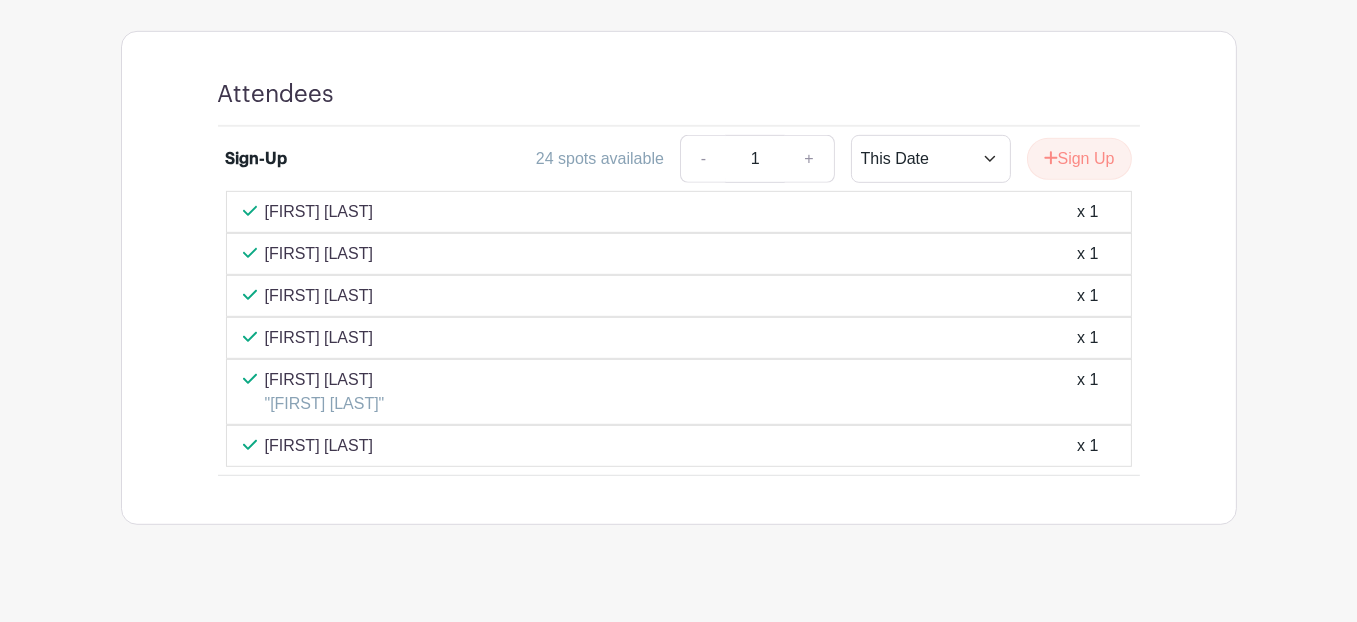 scroll, scrollTop: 1342, scrollLeft: 0, axis: vertical 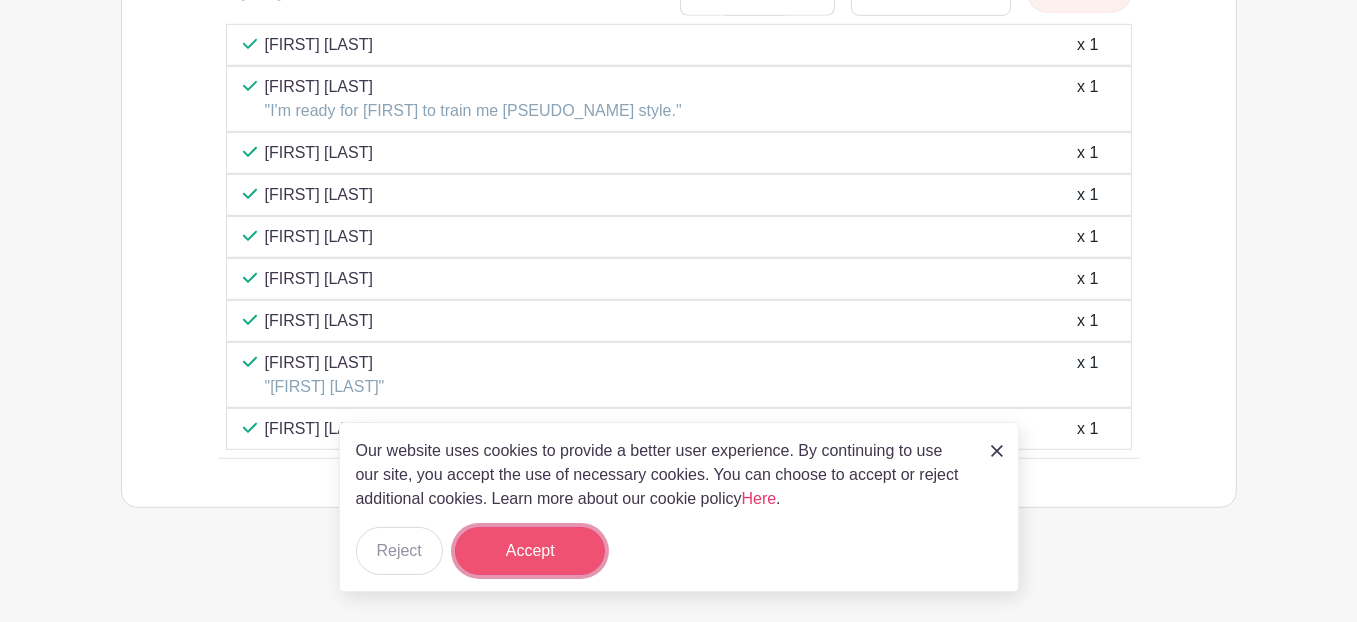 click on "Accept" at bounding box center (530, 551) 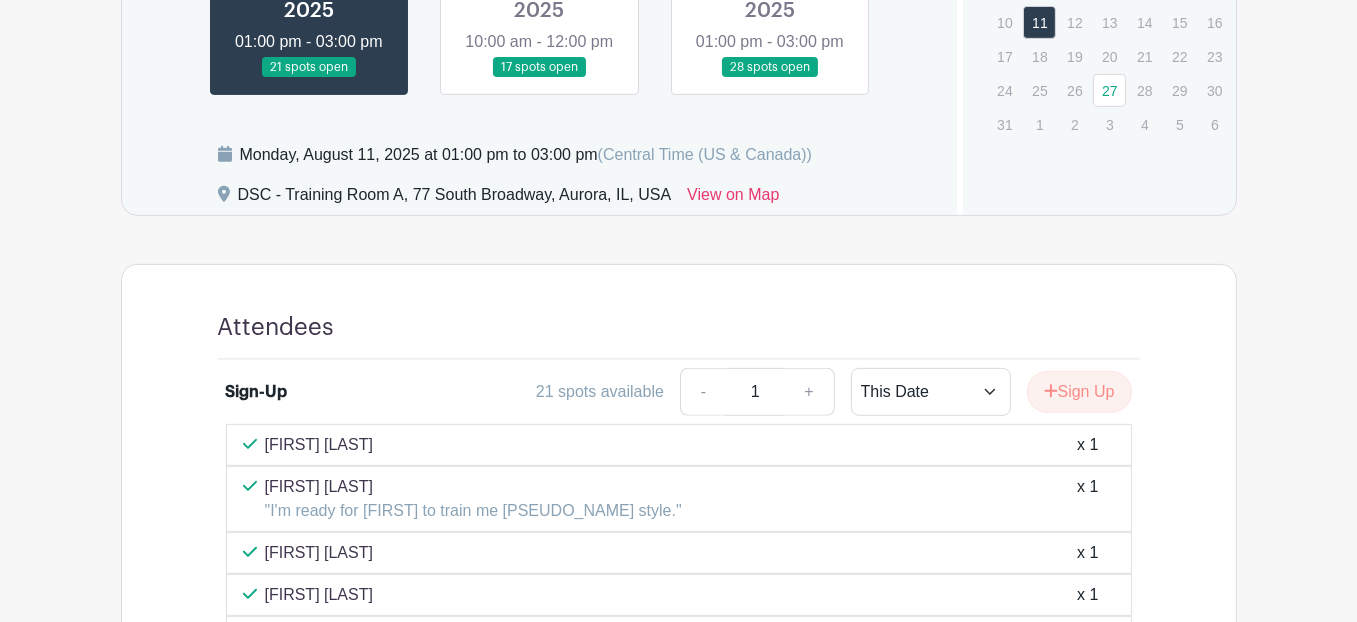 scroll, scrollTop: 890, scrollLeft: 0, axis: vertical 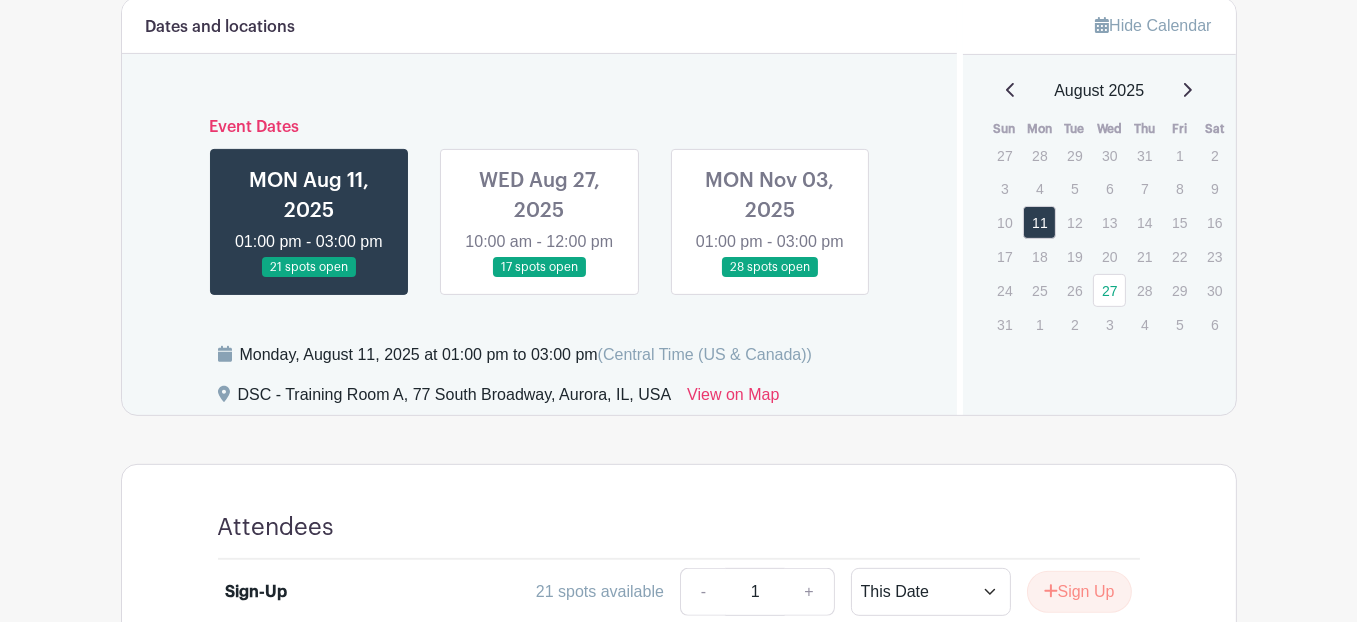 click at bounding box center [539, 278] 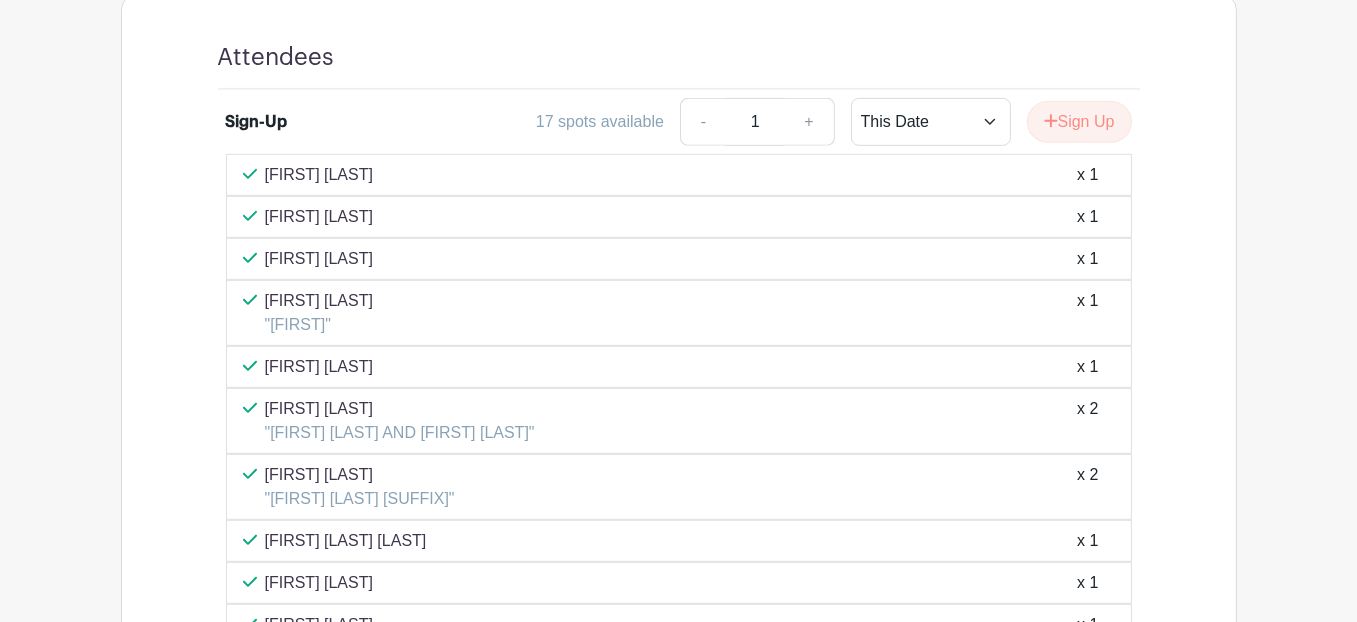 scroll, scrollTop: 1397, scrollLeft: 0, axis: vertical 